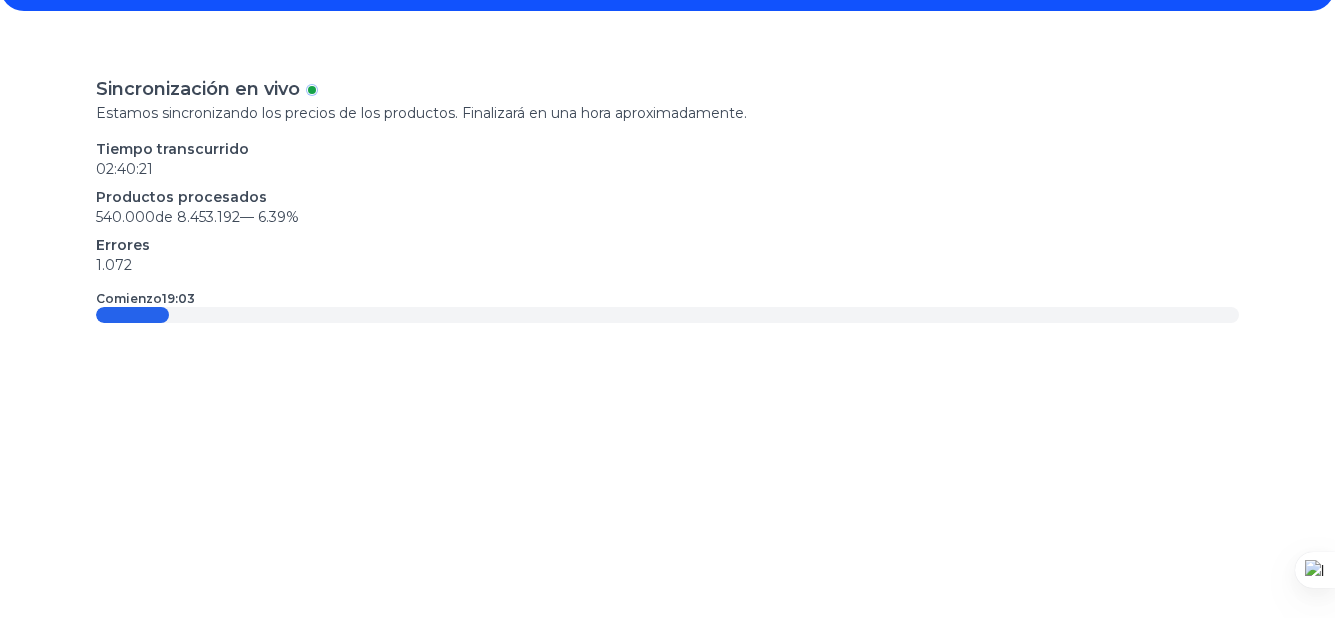 scroll, scrollTop: 0, scrollLeft: 0, axis: both 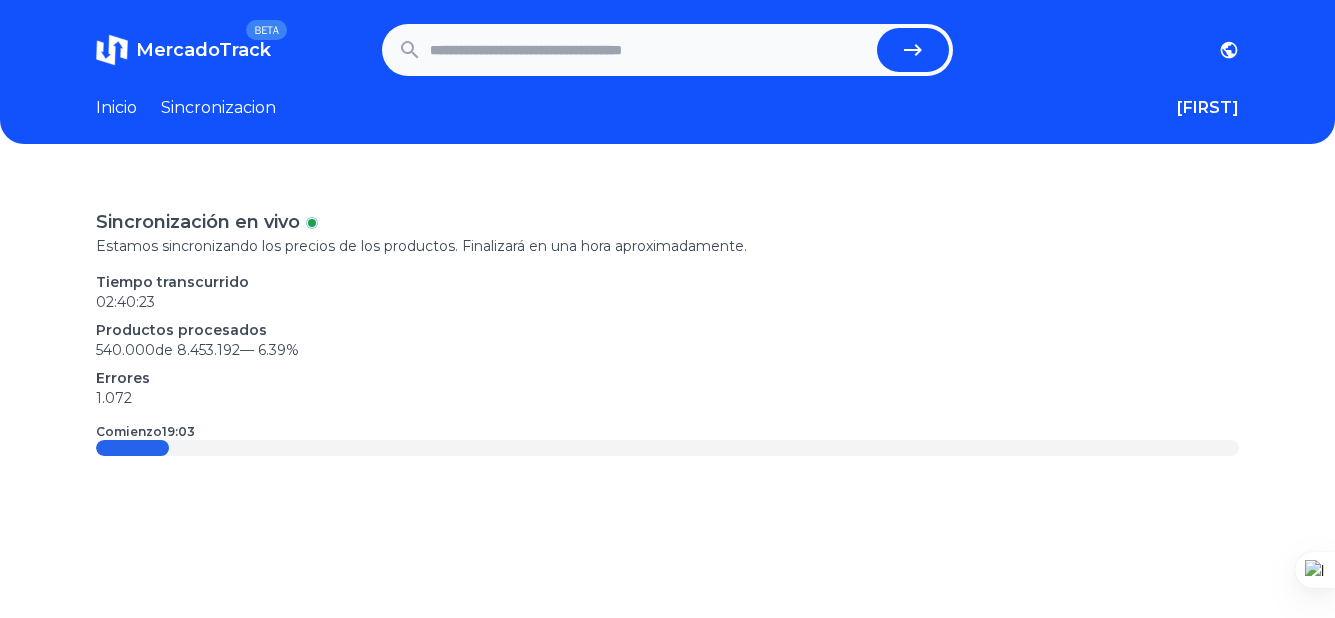 click at bounding box center [650, 50] 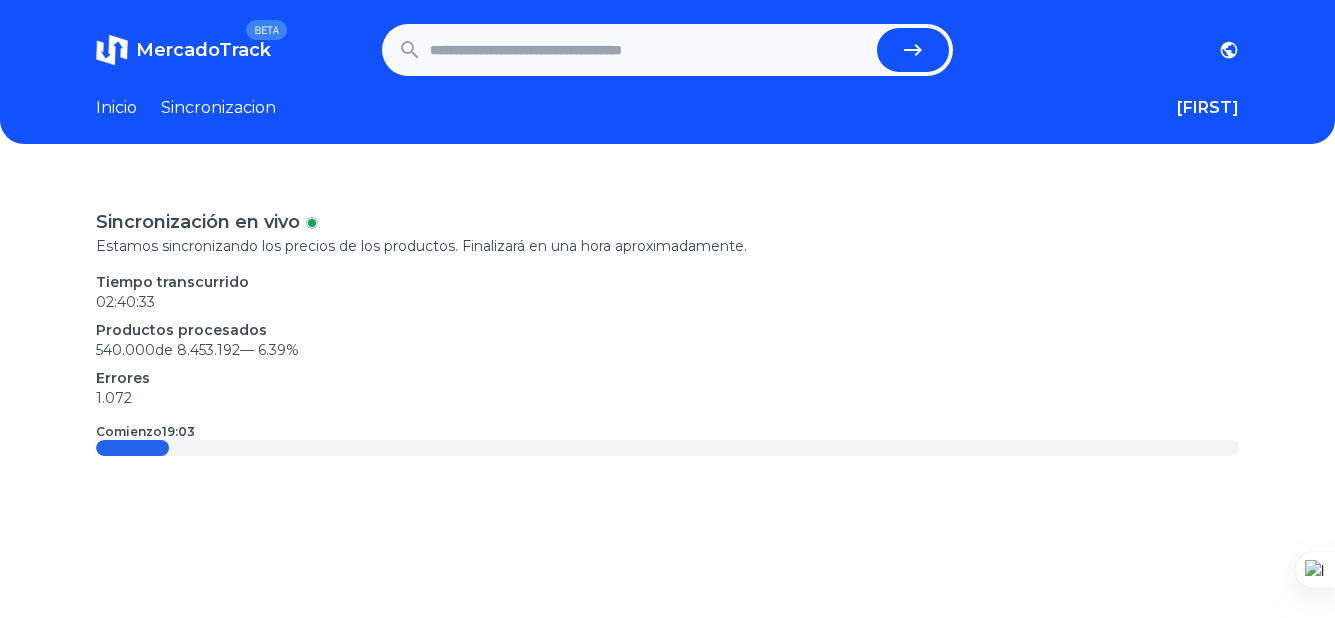 paste on "**********" 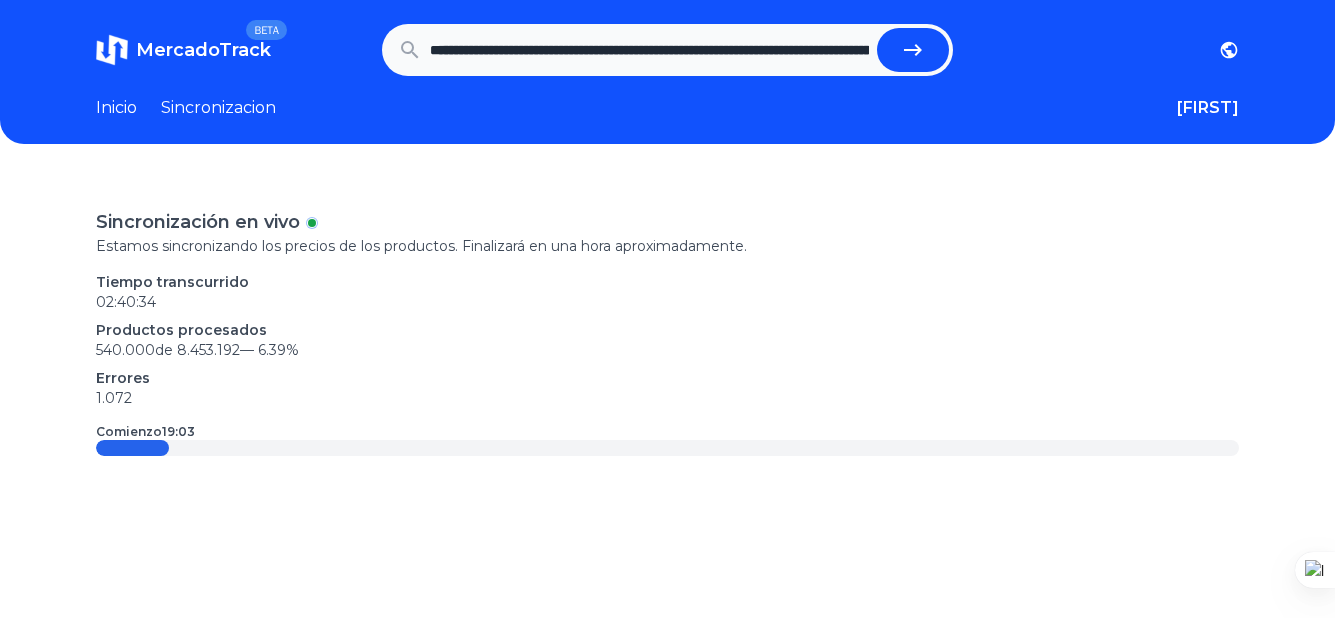 scroll, scrollTop: 0, scrollLeft: 2008, axis: horizontal 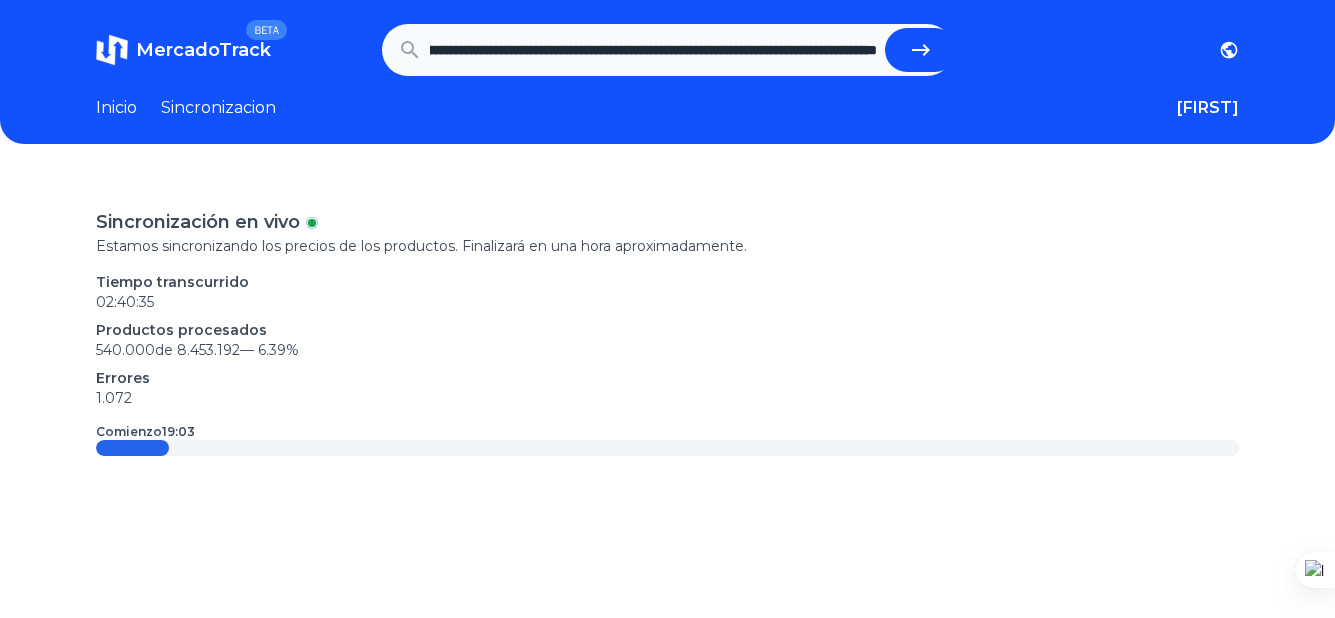 click at bounding box center (921, 50) 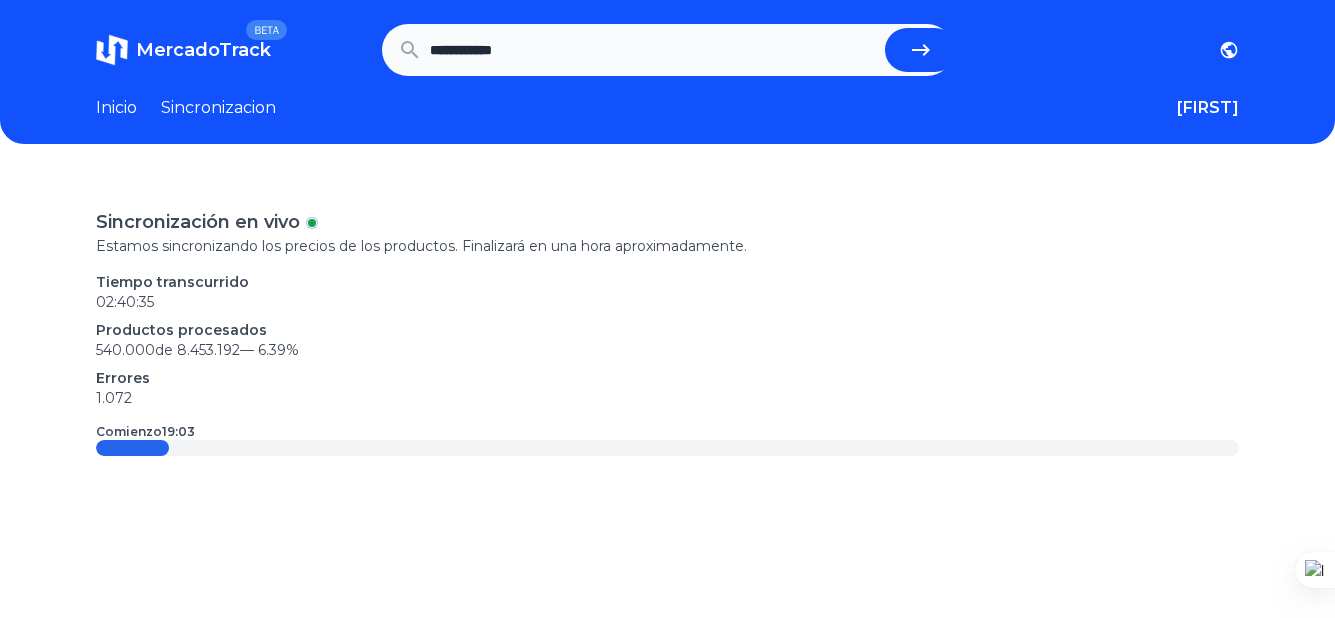 scroll, scrollTop: 0, scrollLeft: 0, axis: both 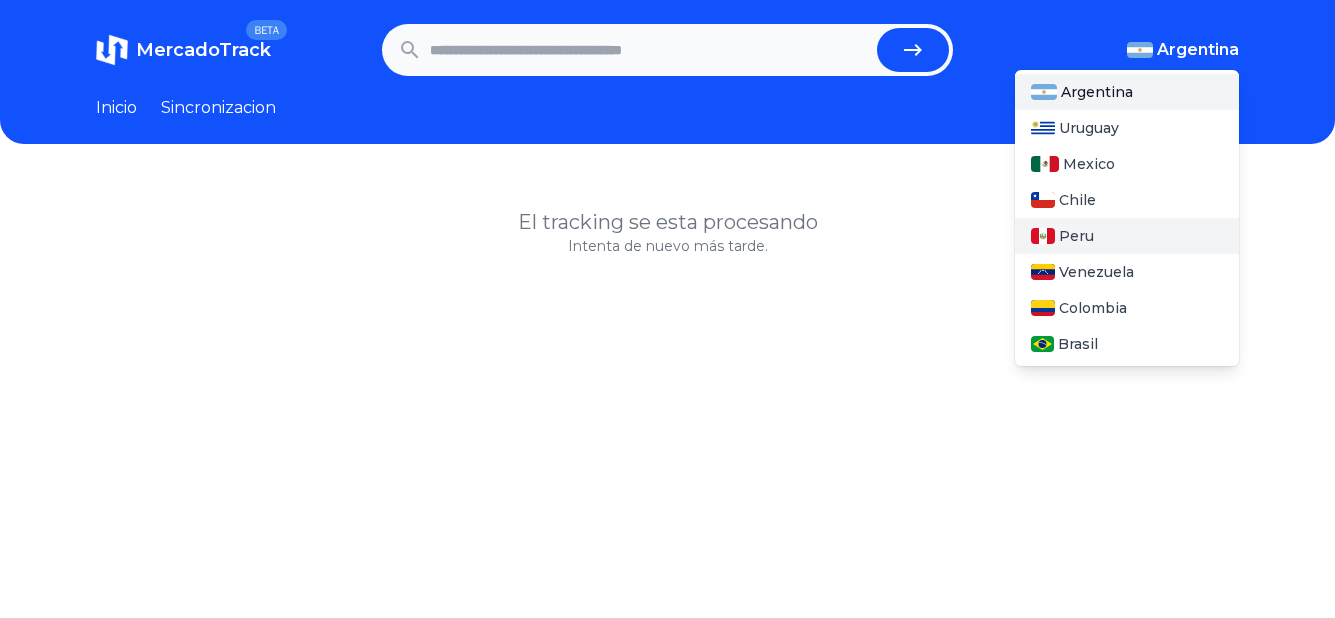 click on "Peru" at bounding box center (1076, 236) 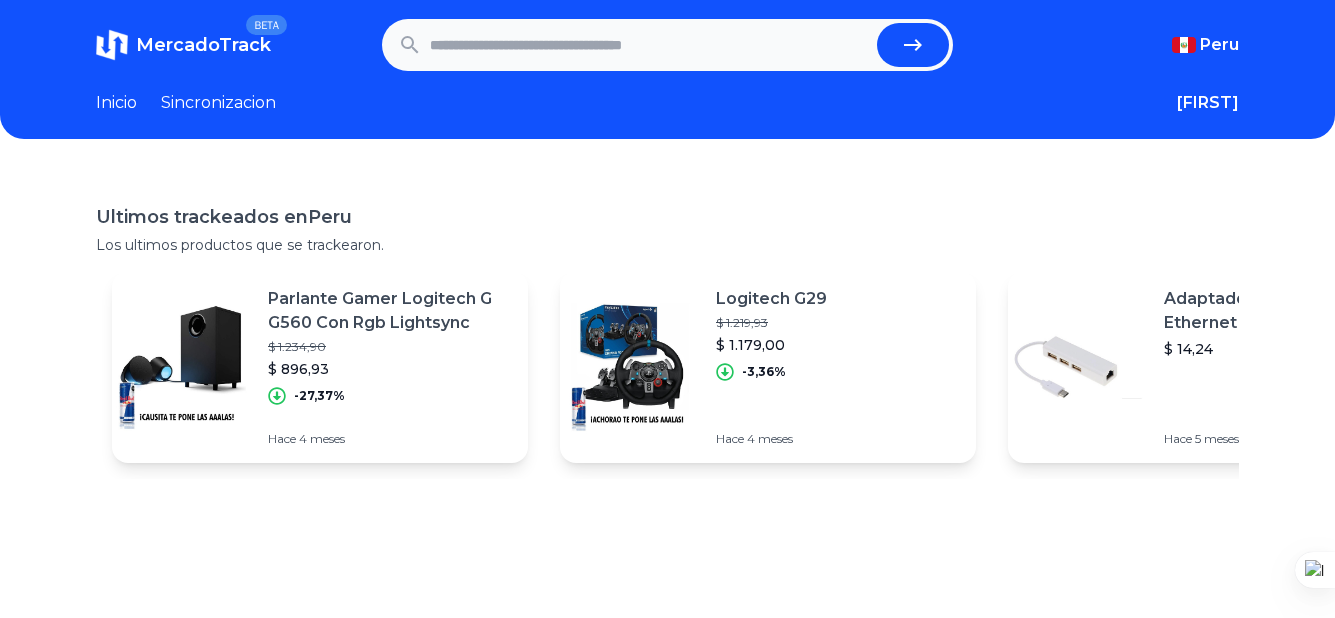 scroll, scrollTop: 0, scrollLeft: 0, axis: both 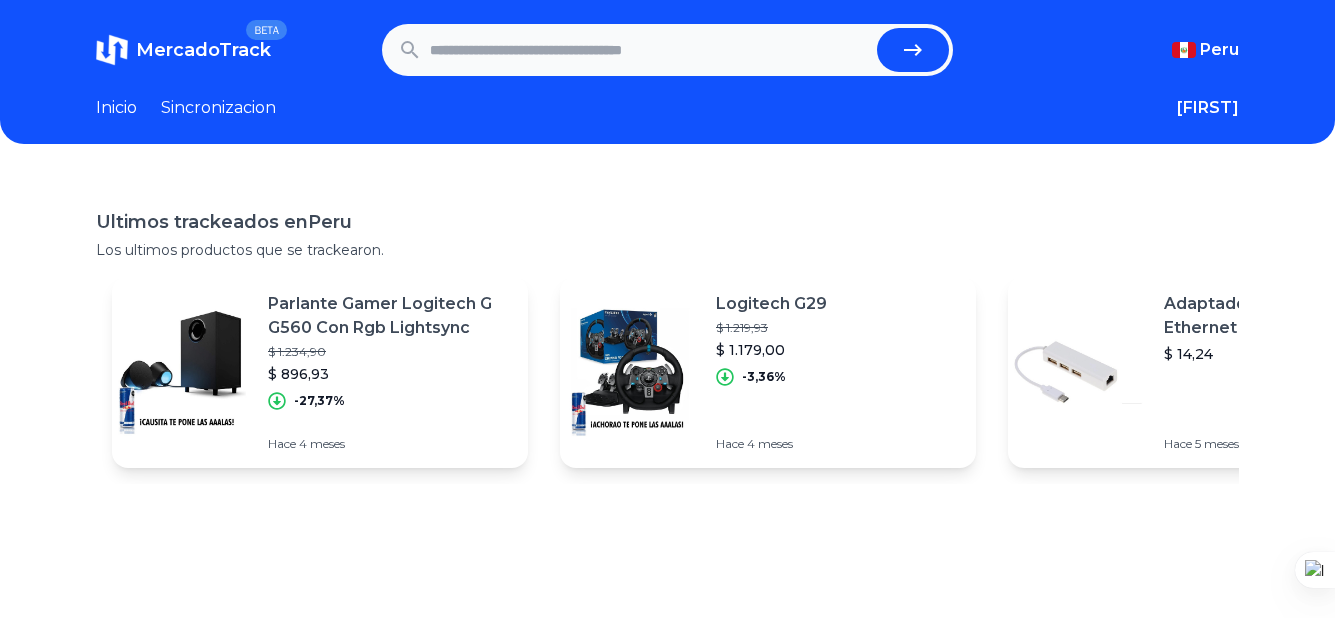 paste on "**********" 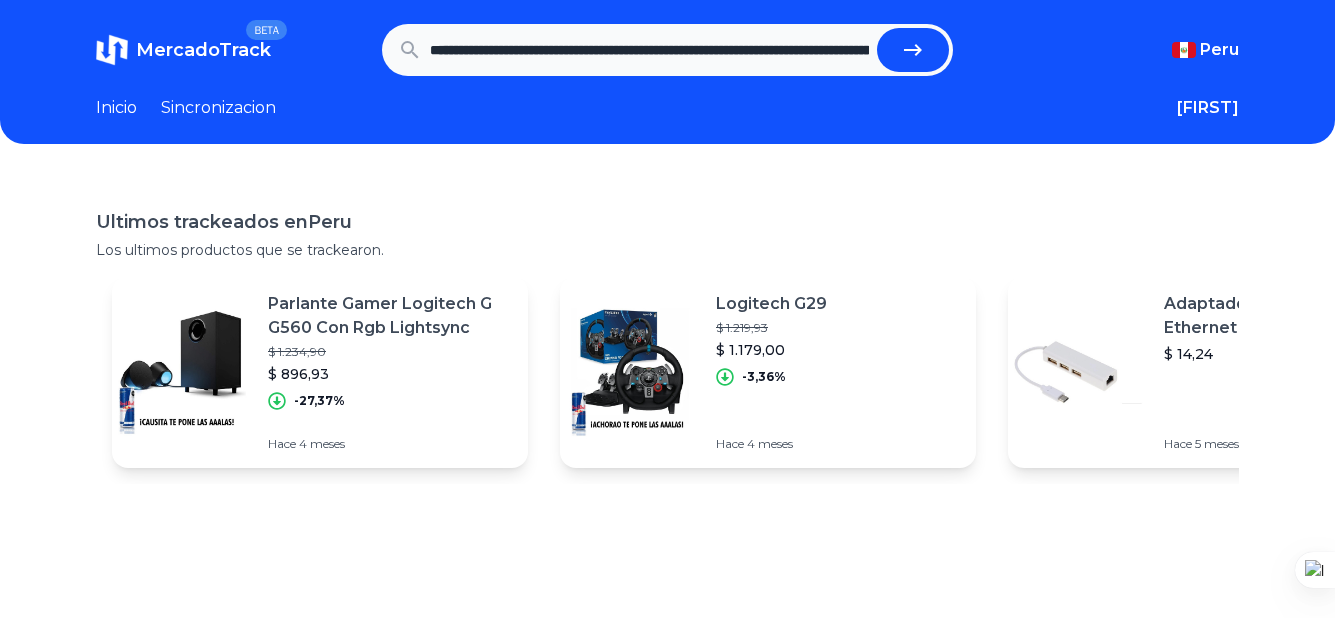 scroll, scrollTop: 0, scrollLeft: 2008, axis: horizontal 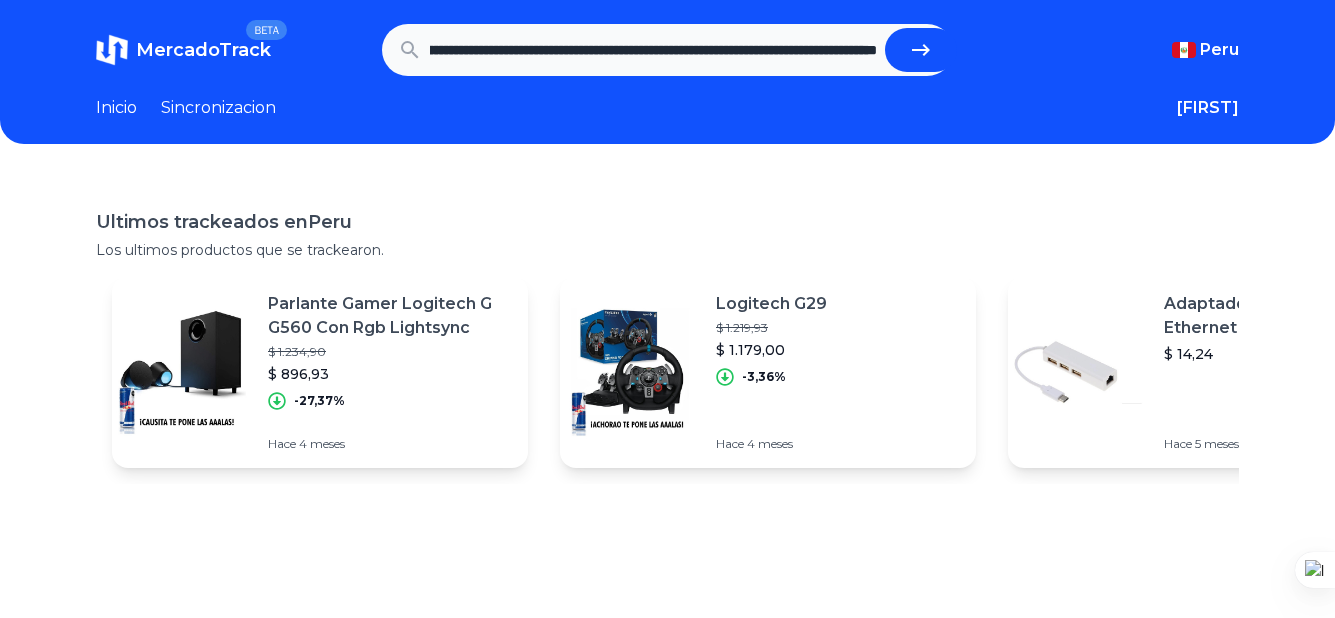 click 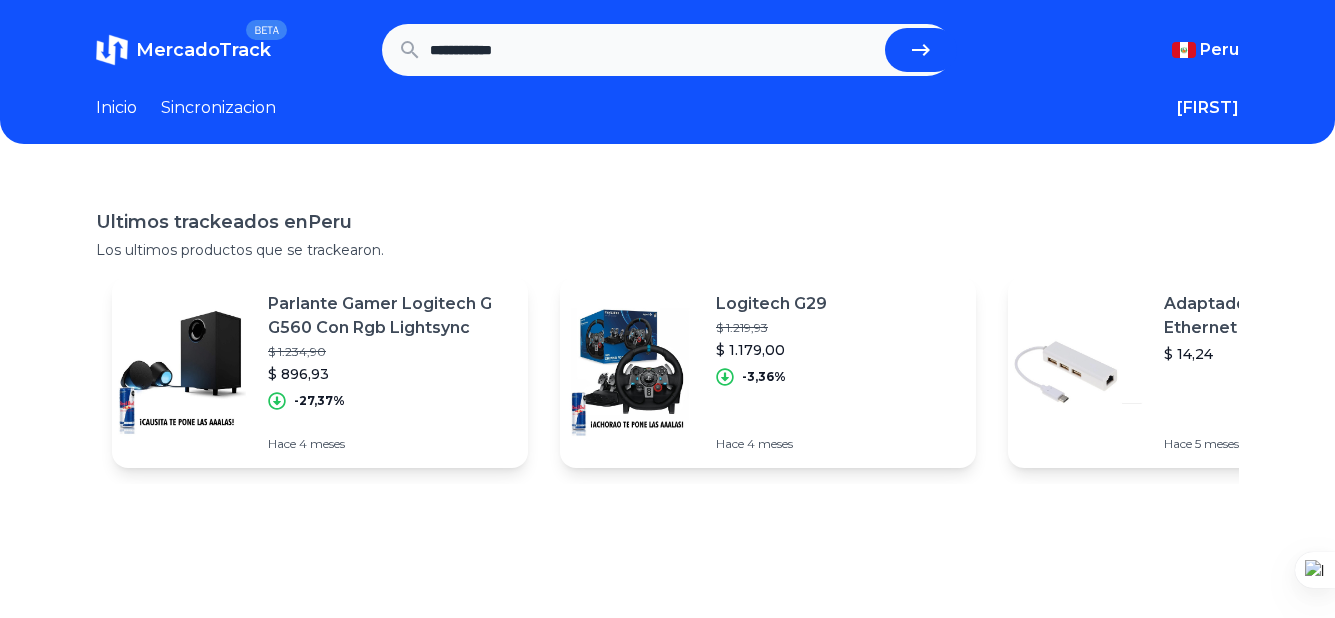 scroll, scrollTop: 0, scrollLeft: 0, axis: both 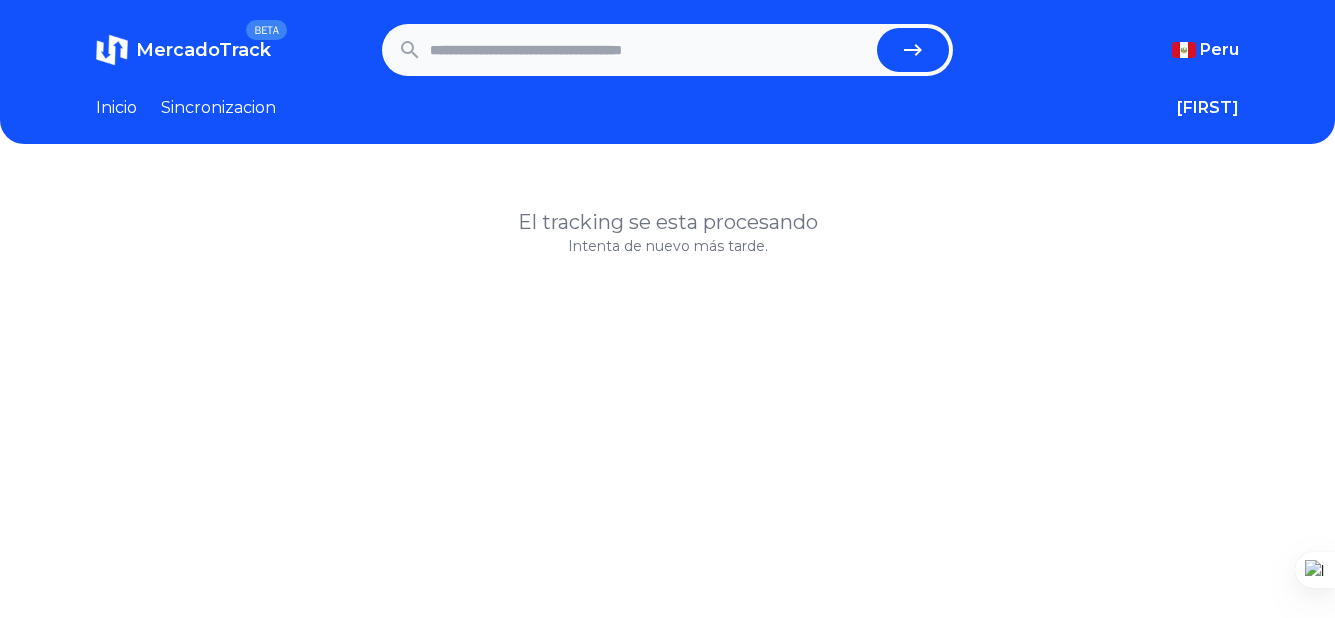 paste on "**********" 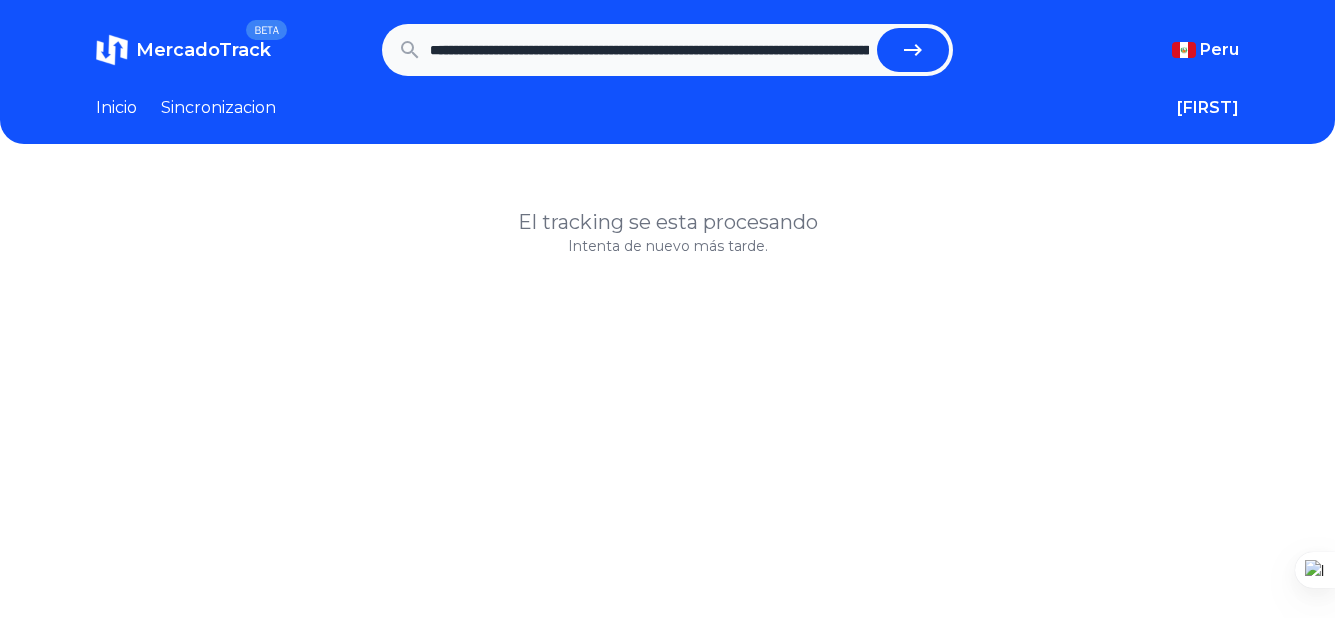 scroll, scrollTop: 0, scrollLeft: 2008, axis: horizontal 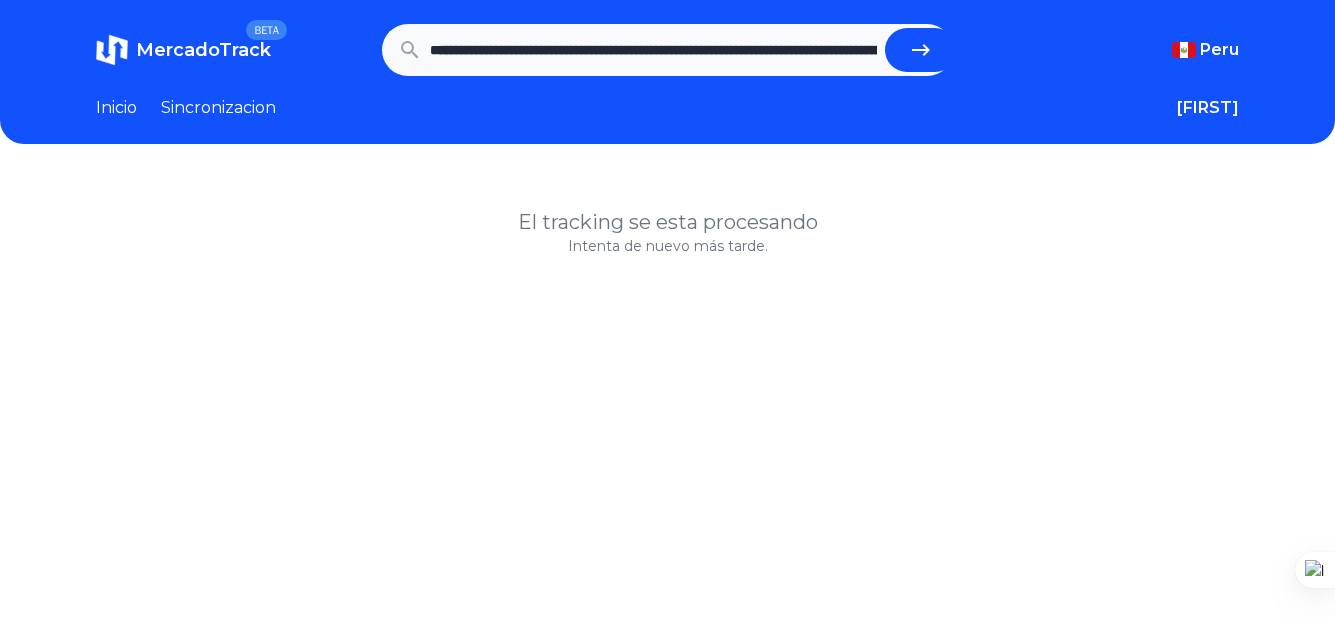 click 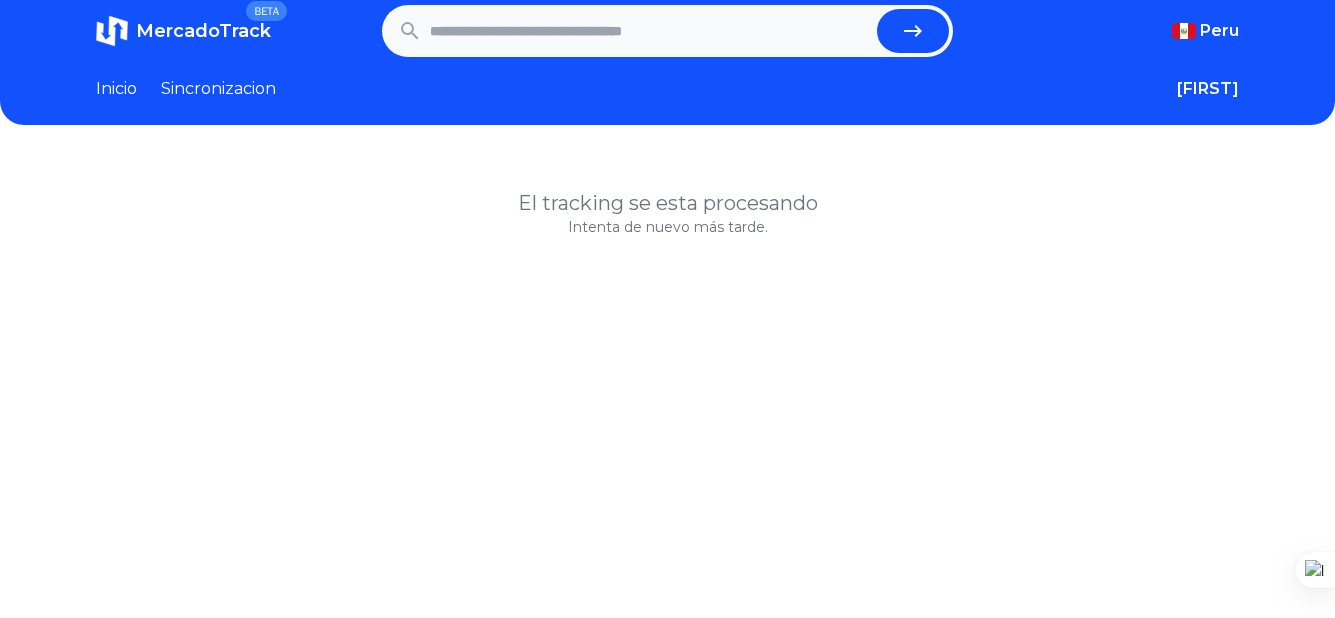 scroll, scrollTop: 0, scrollLeft: 0, axis: both 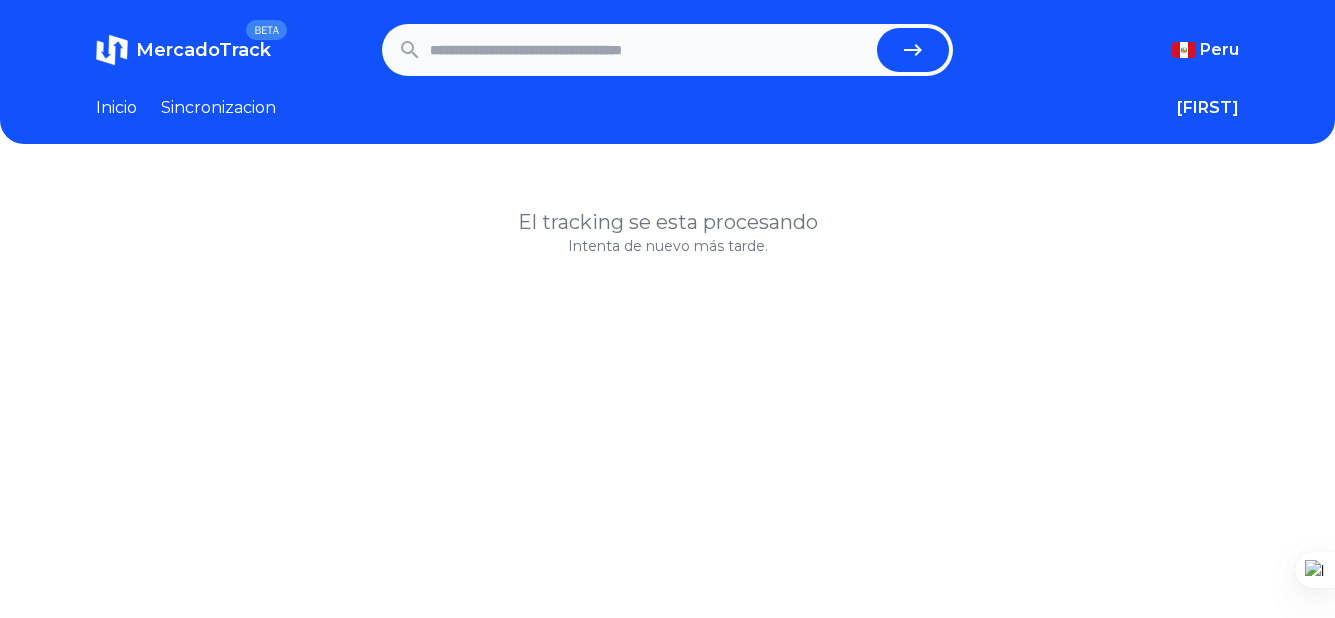 click on "Sincronizacion" at bounding box center [218, 108] 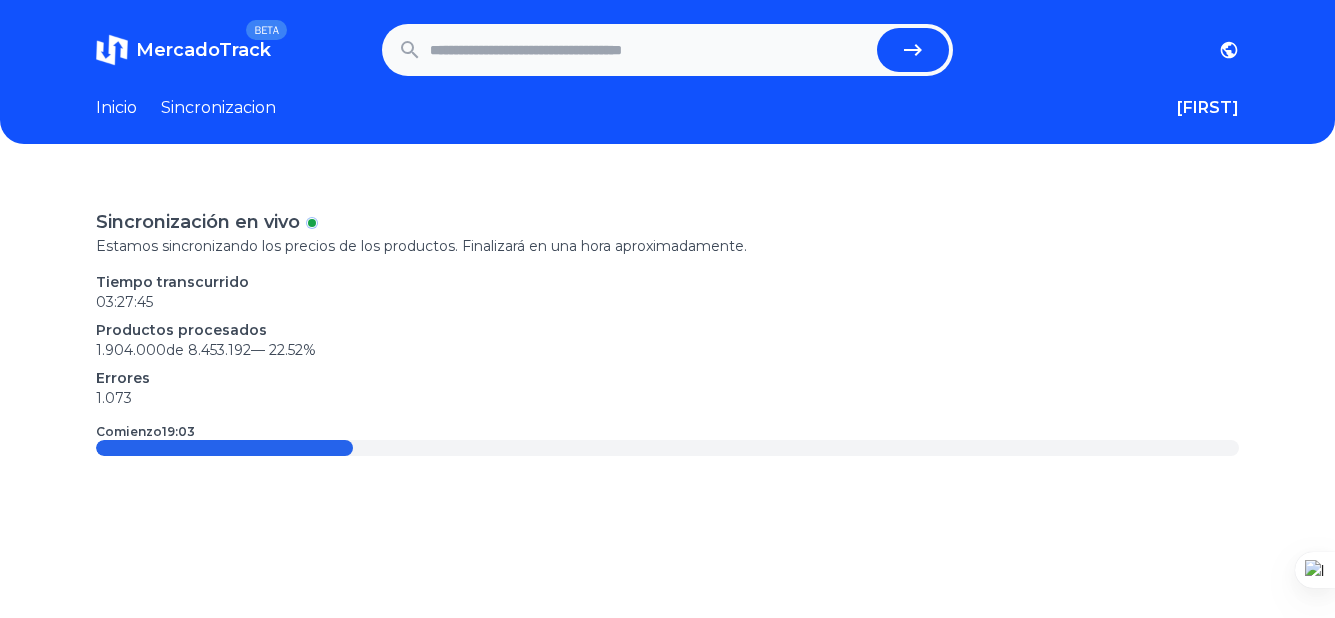 paste on "**********" 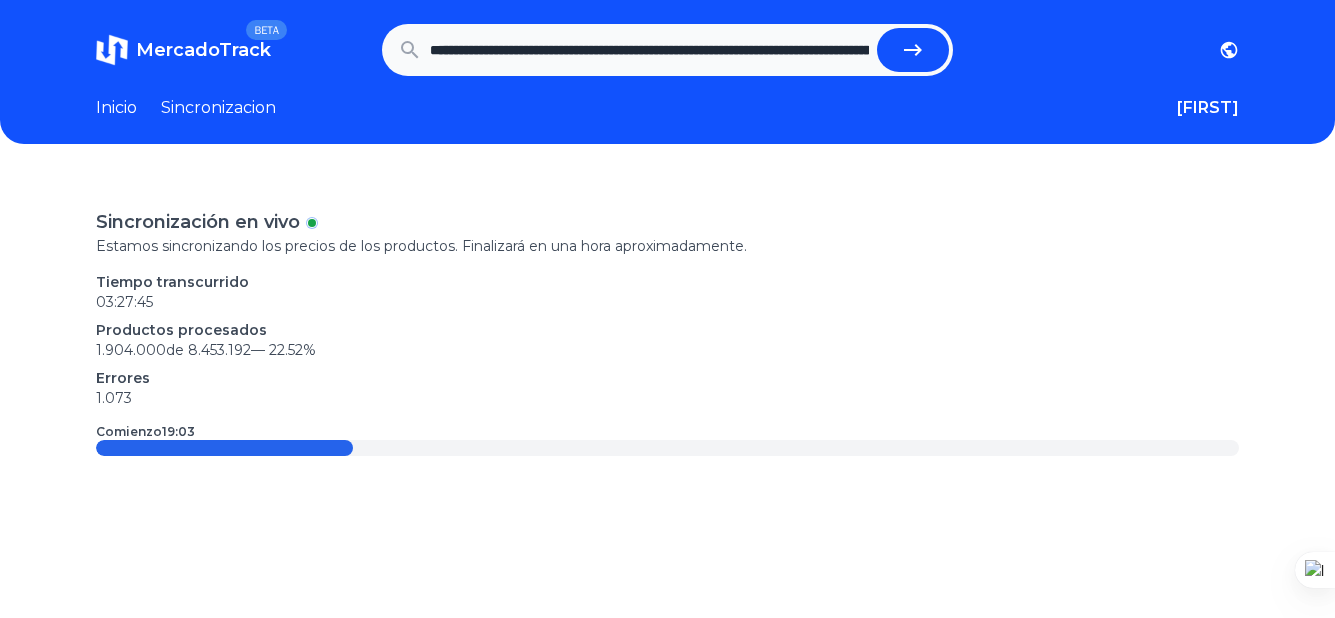 scroll, scrollTop: 0, scrollLeft: 2008, axis: horizontal 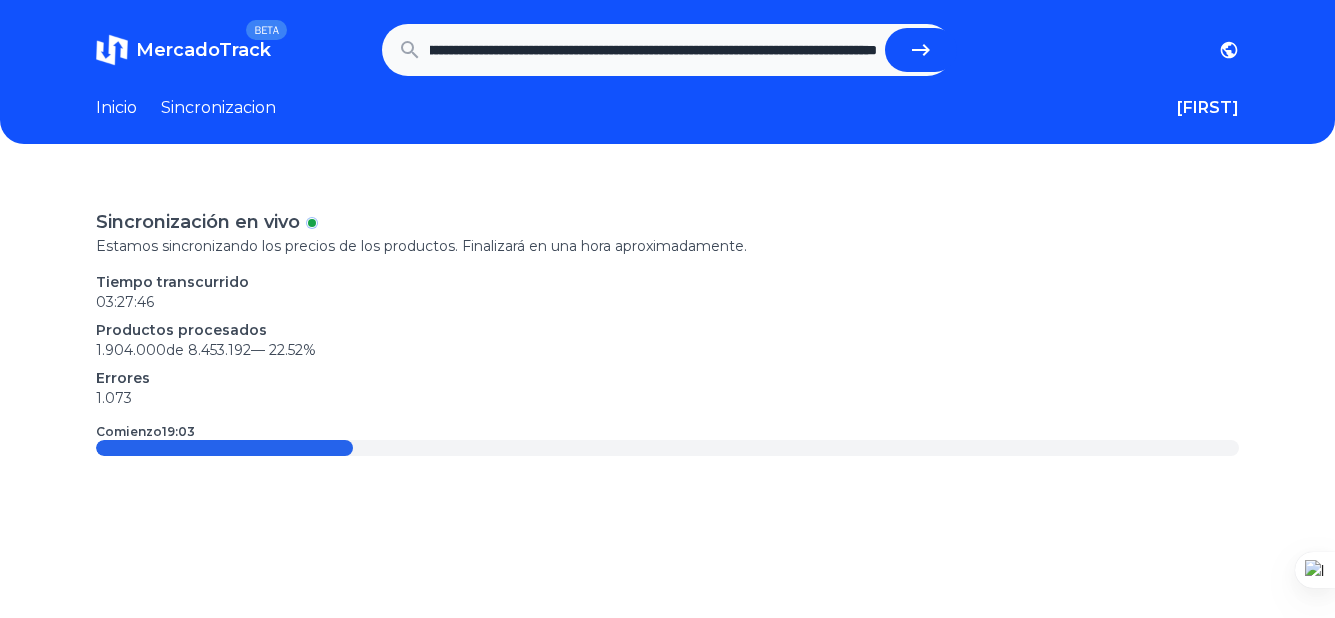 click at bounding box center (921, 50) 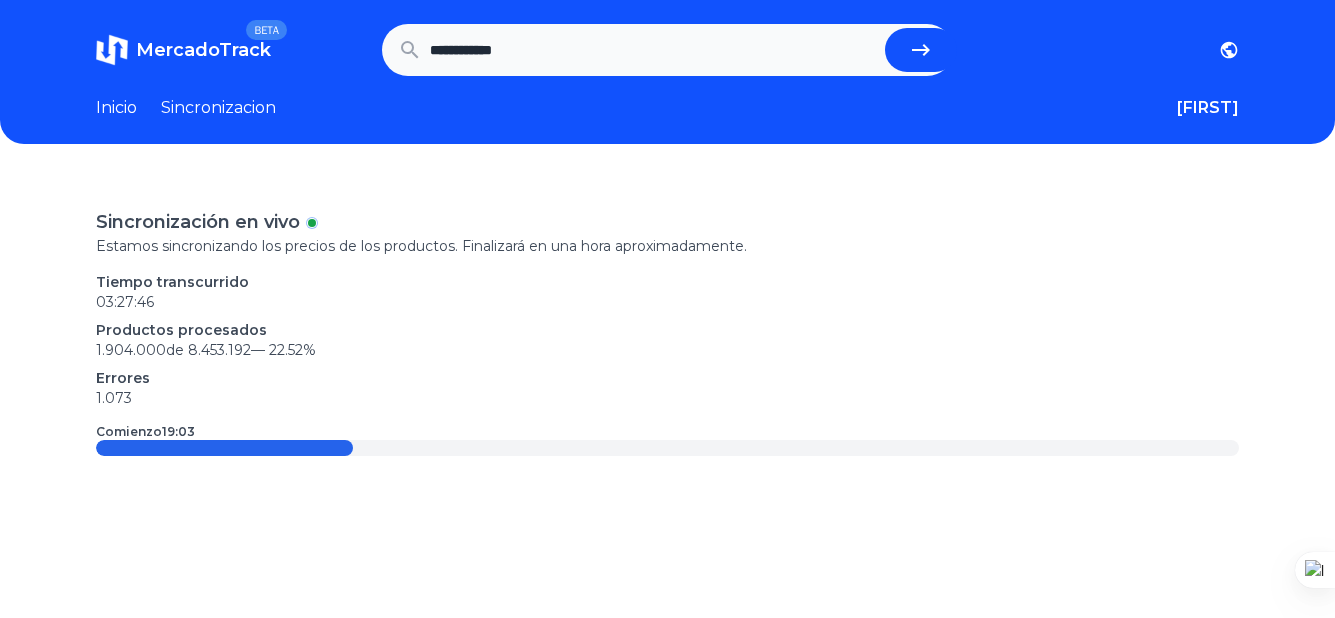 scroll, scrollTop: 0, scrollLeft: 0, axis: both 